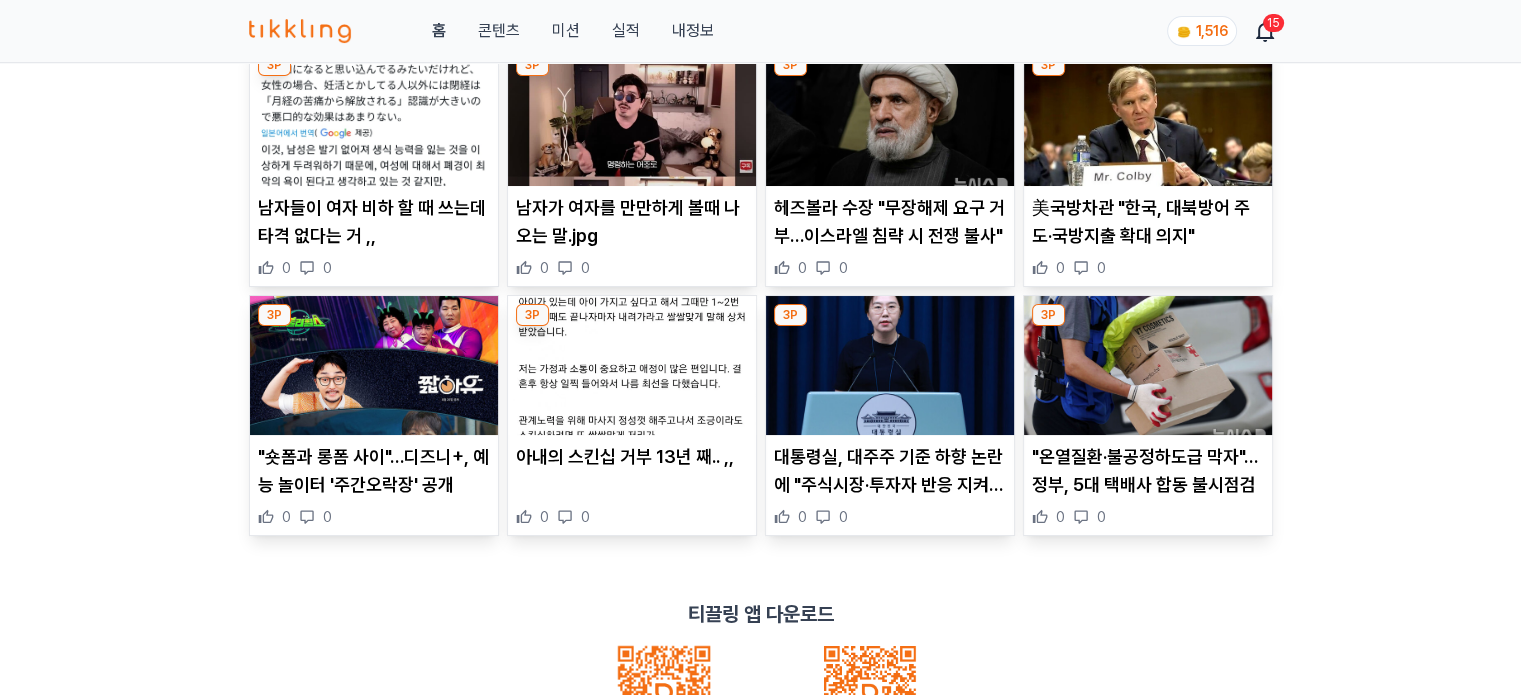 scroll, scrollTop: 500, scrollLeft: 0, axis: vertical 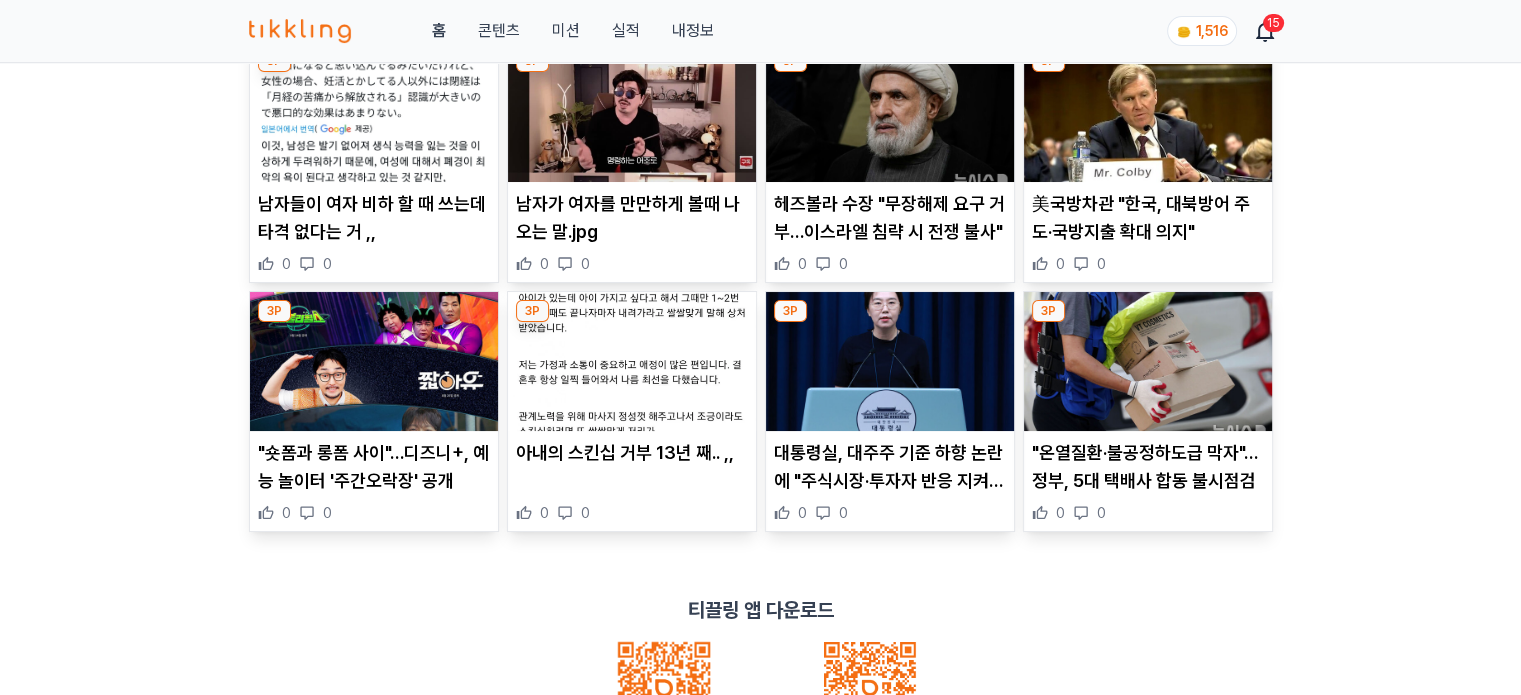 click at bounding box center [374, 112] 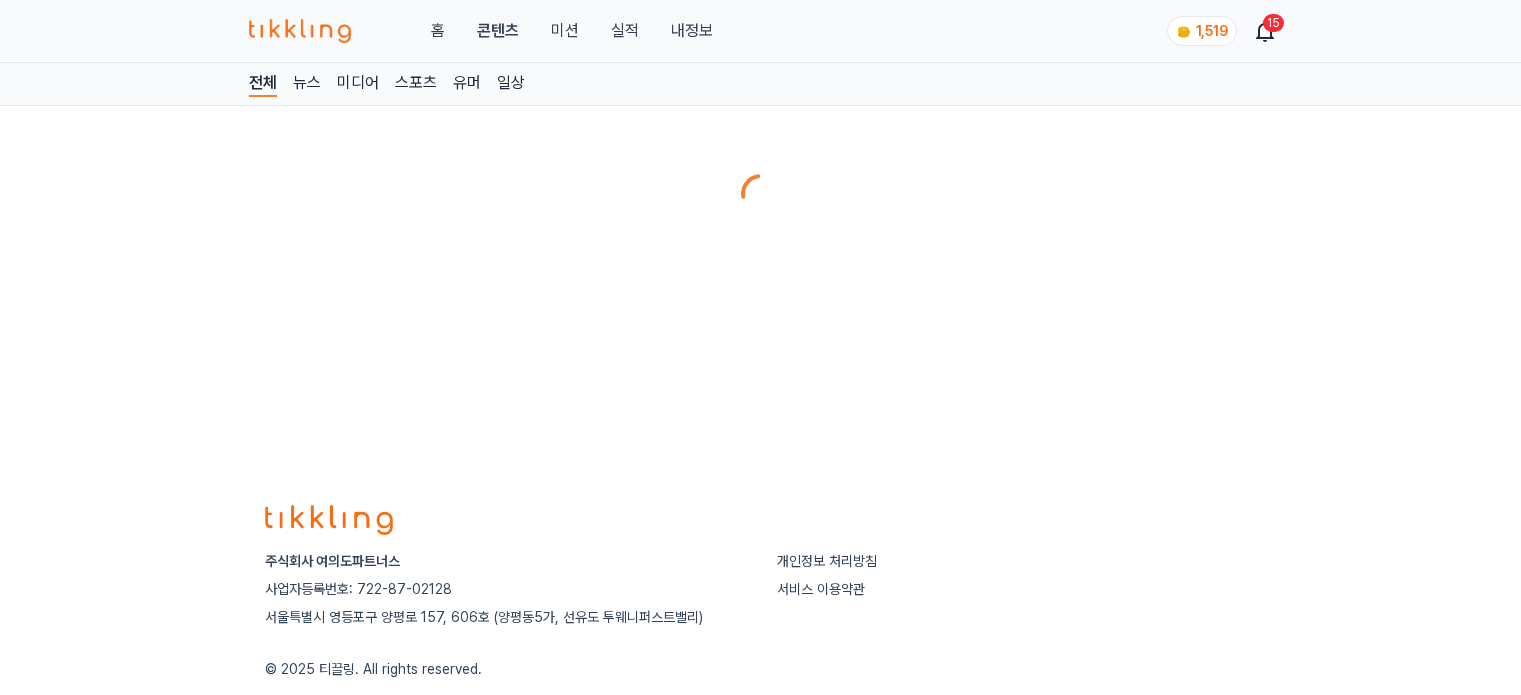 scroll, scrollTop: 0, scrollLeft: 0, axis: both 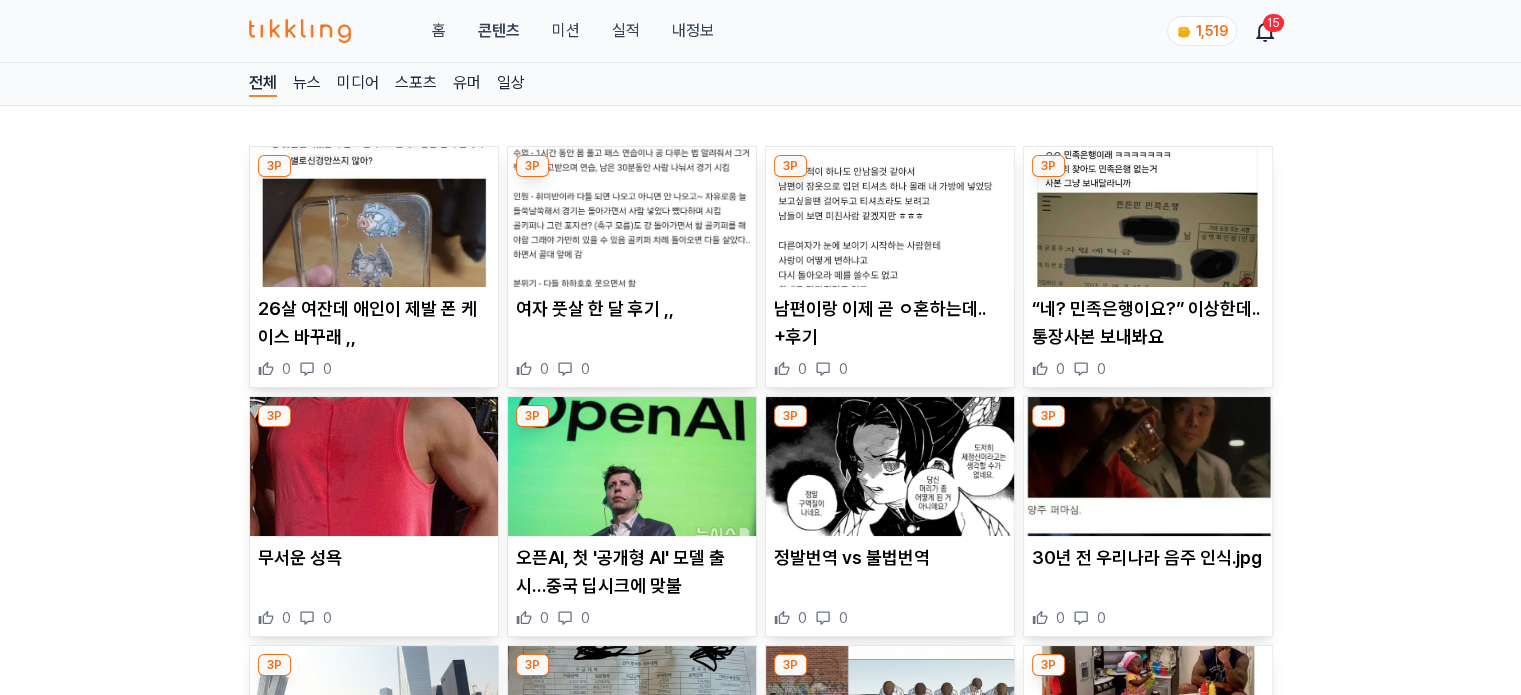 click at bounding box center (632, 217) 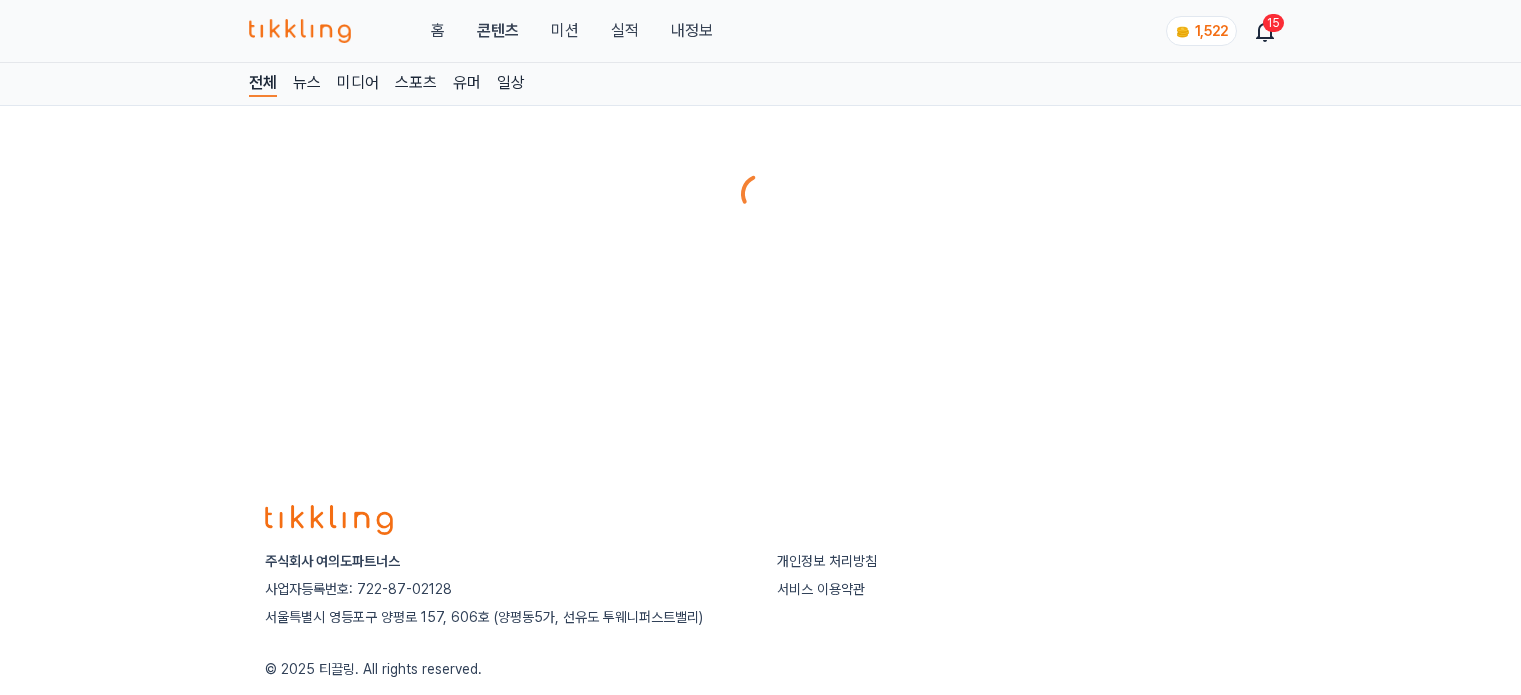 scroll, scrollTop: 0, scrollLeft: 0, axis: both 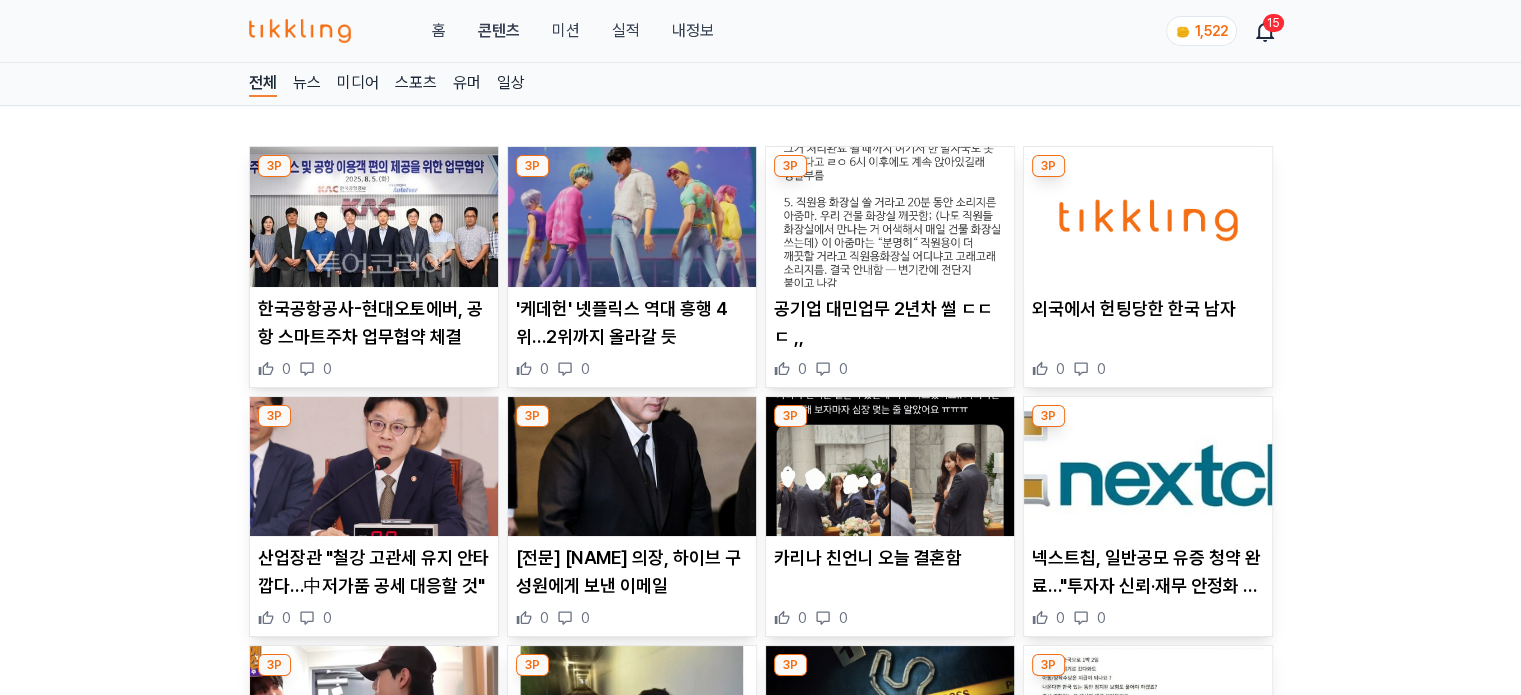 click at bounding box center (632, 217) 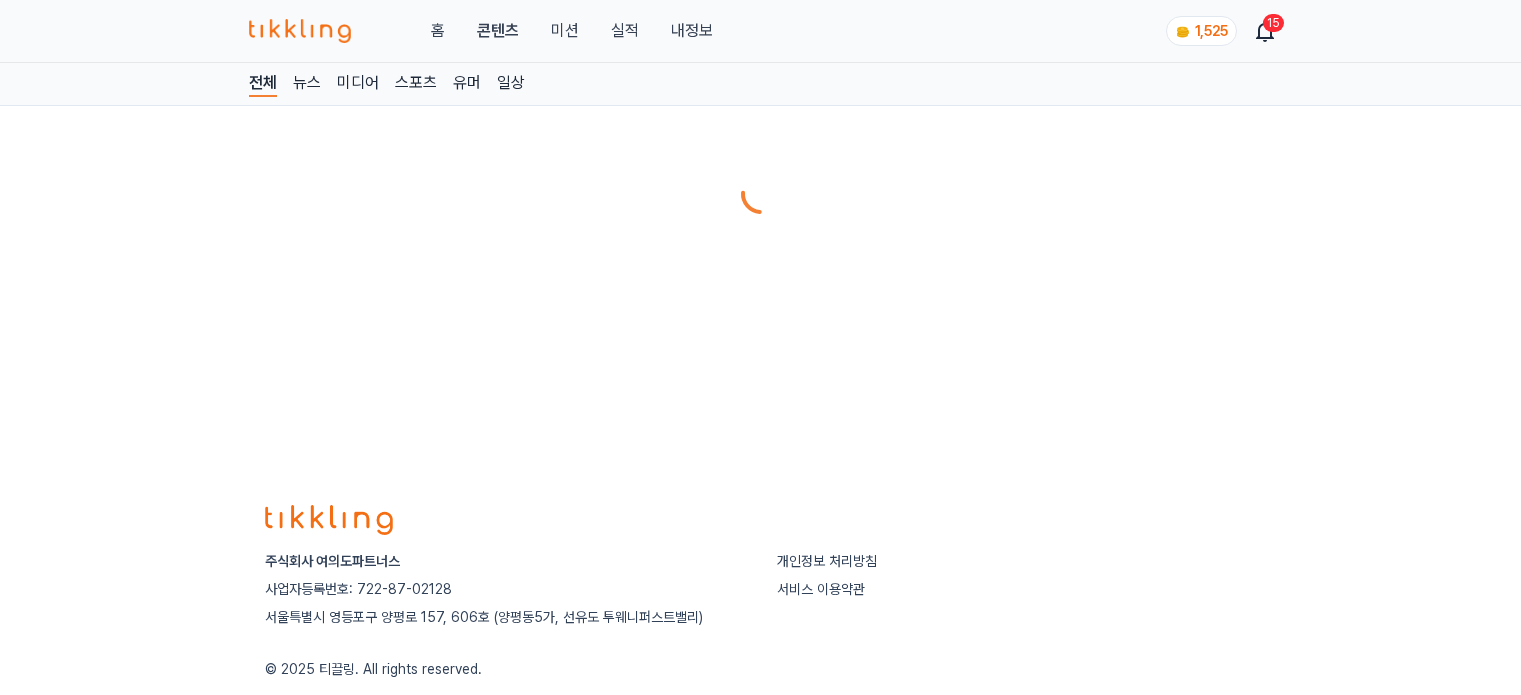 scroll, scrollTop: 0, scrollLeft: 0, axis: both 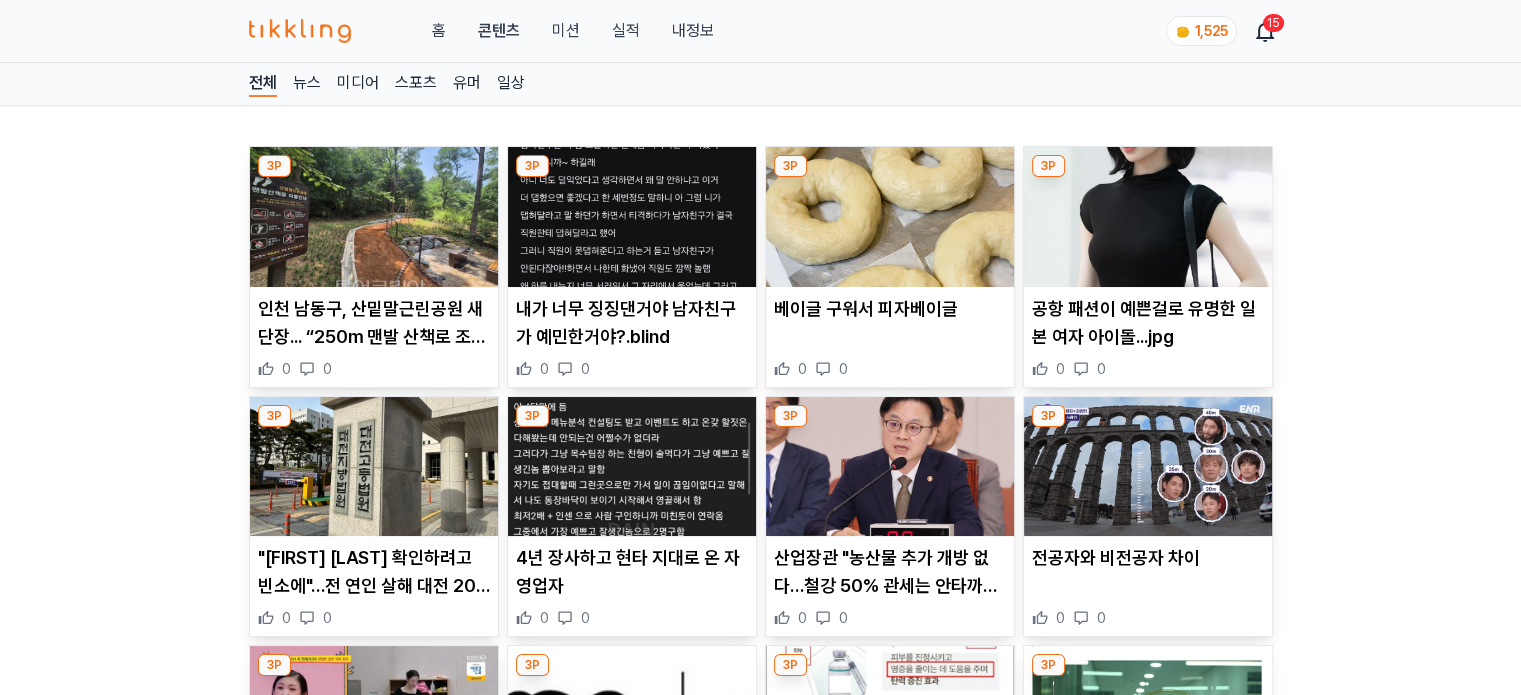 click at bounding box center [632, 217] 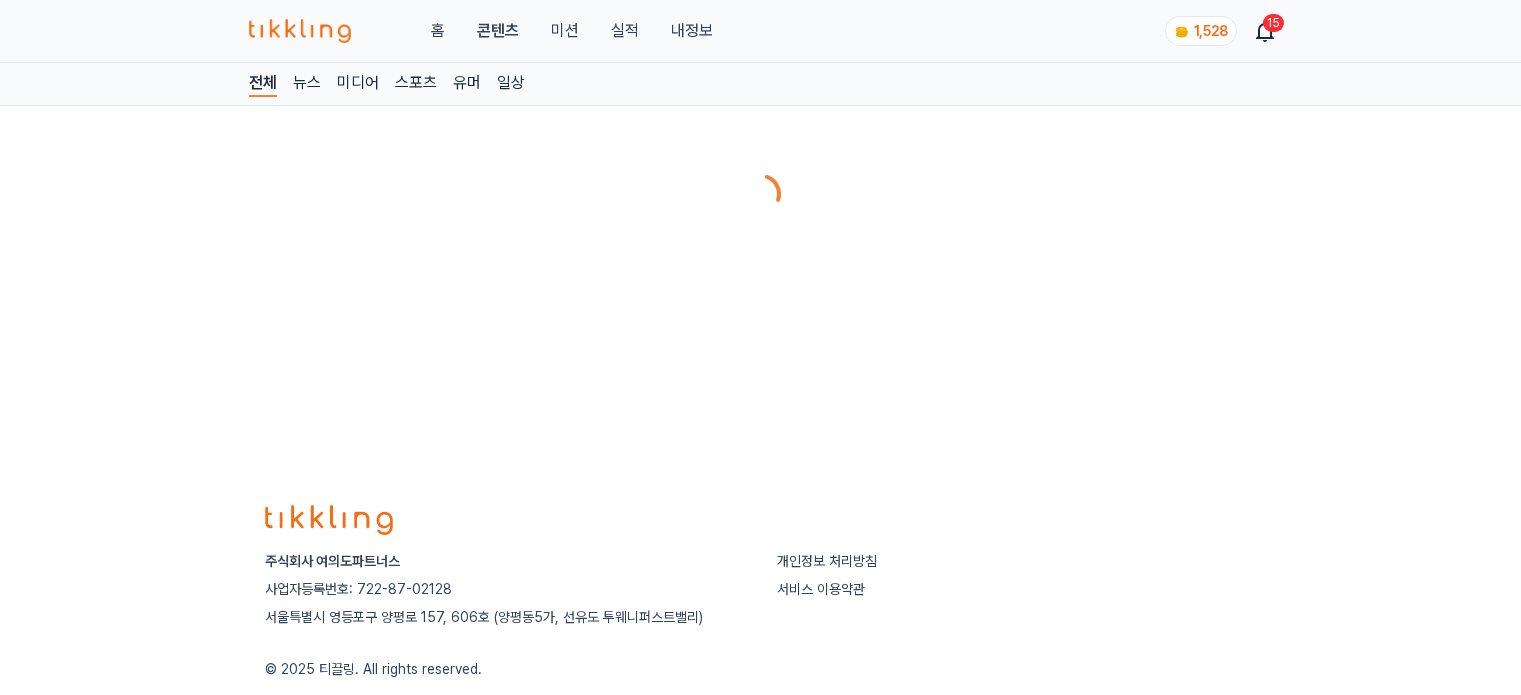 scroll, scrollTop: 0, scrollLeft: 0, axis: both 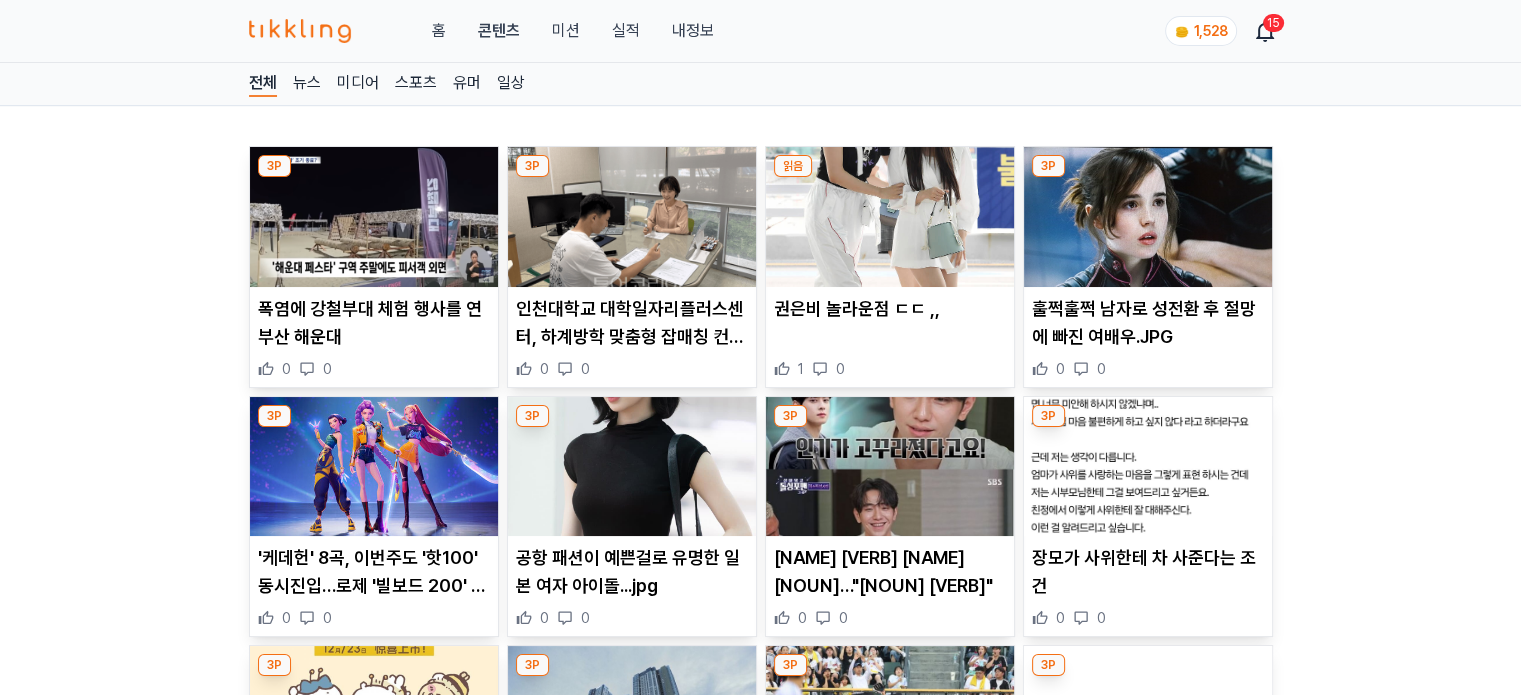 click at bounding box center [632, 217] 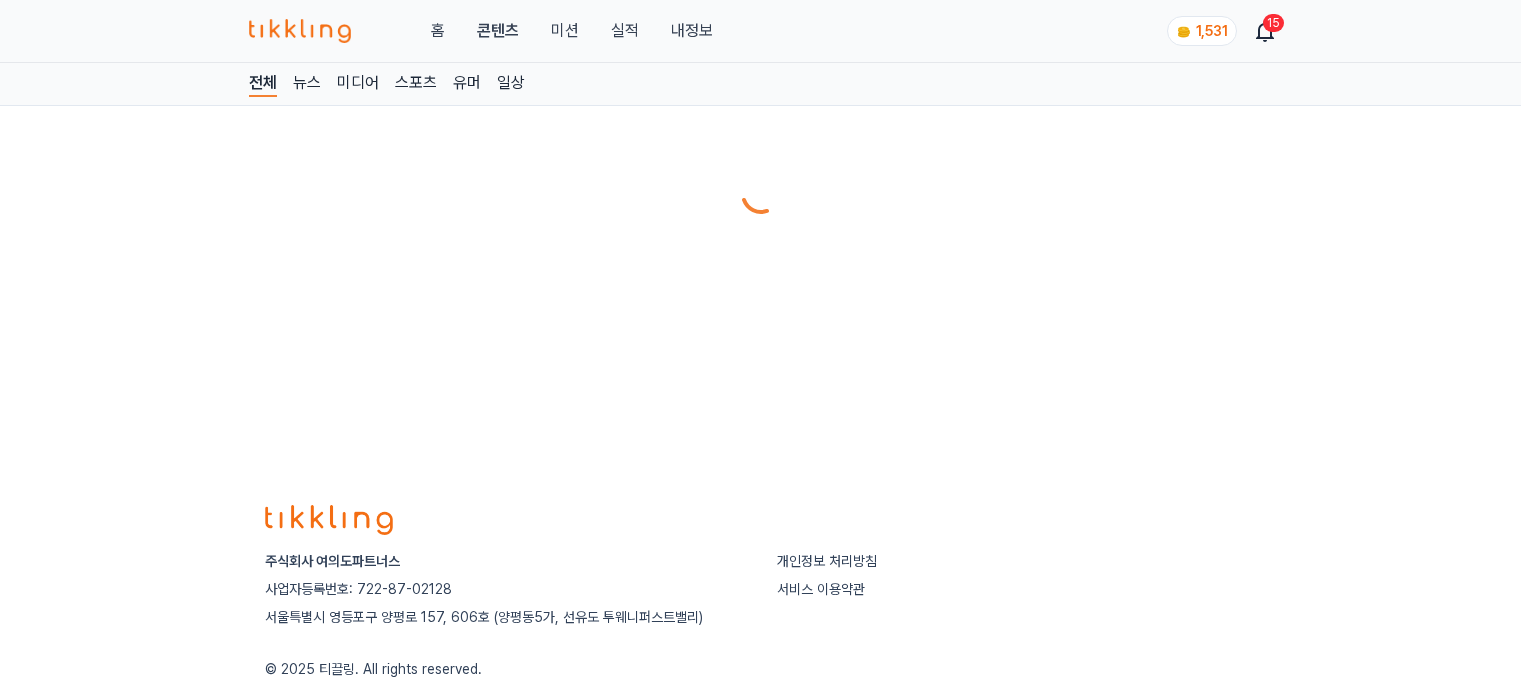 scroll, scrollTop: 0, scrollLeft: 0, axis: both 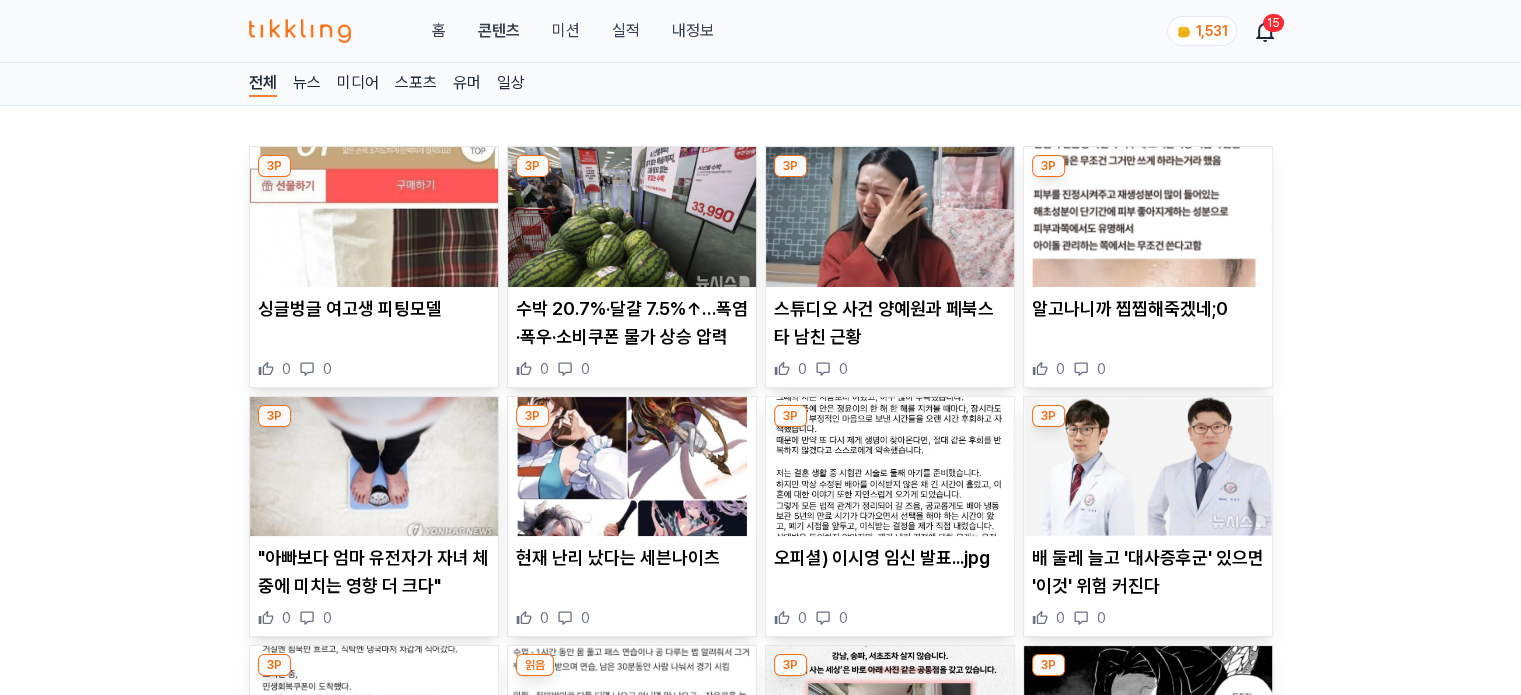 click at bounding box center [890, 467] 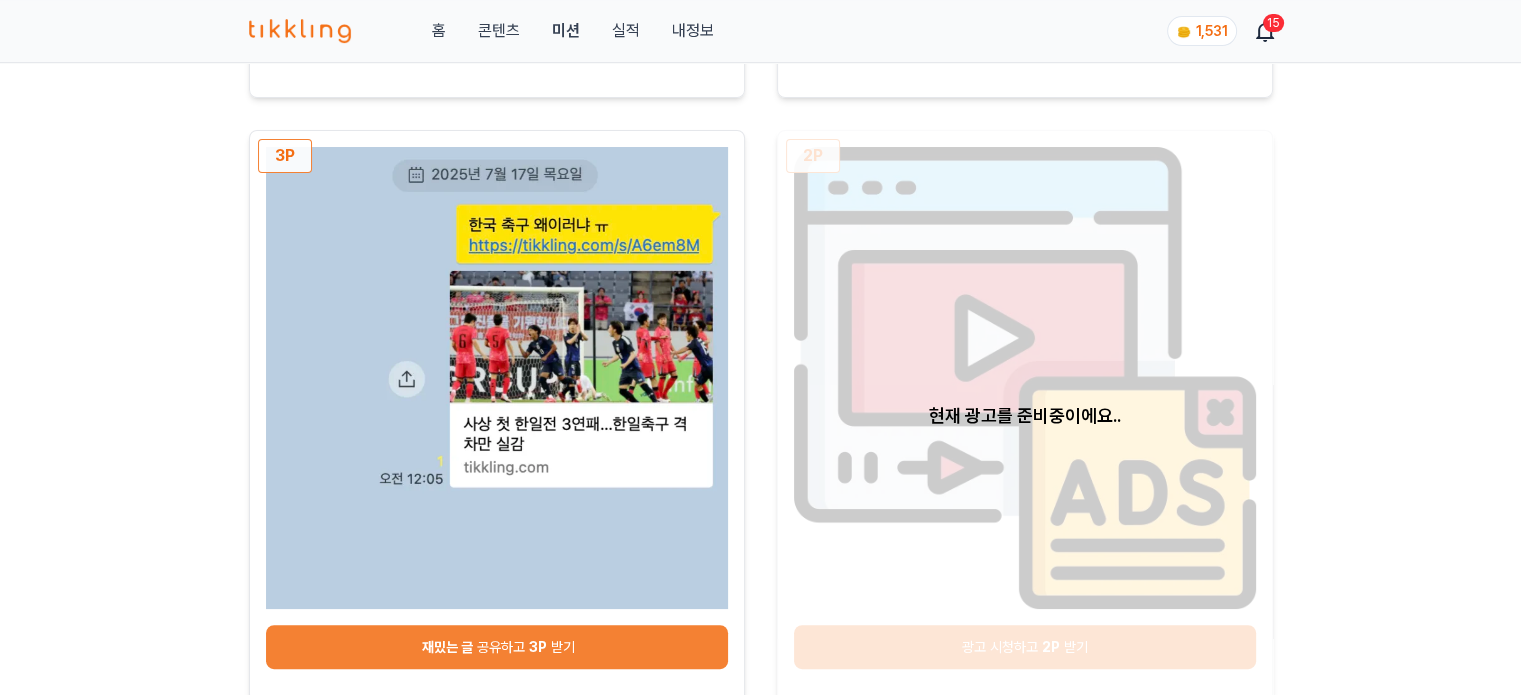scroll, scrollTop: 900, scrollLeft: 0, axis: vertical 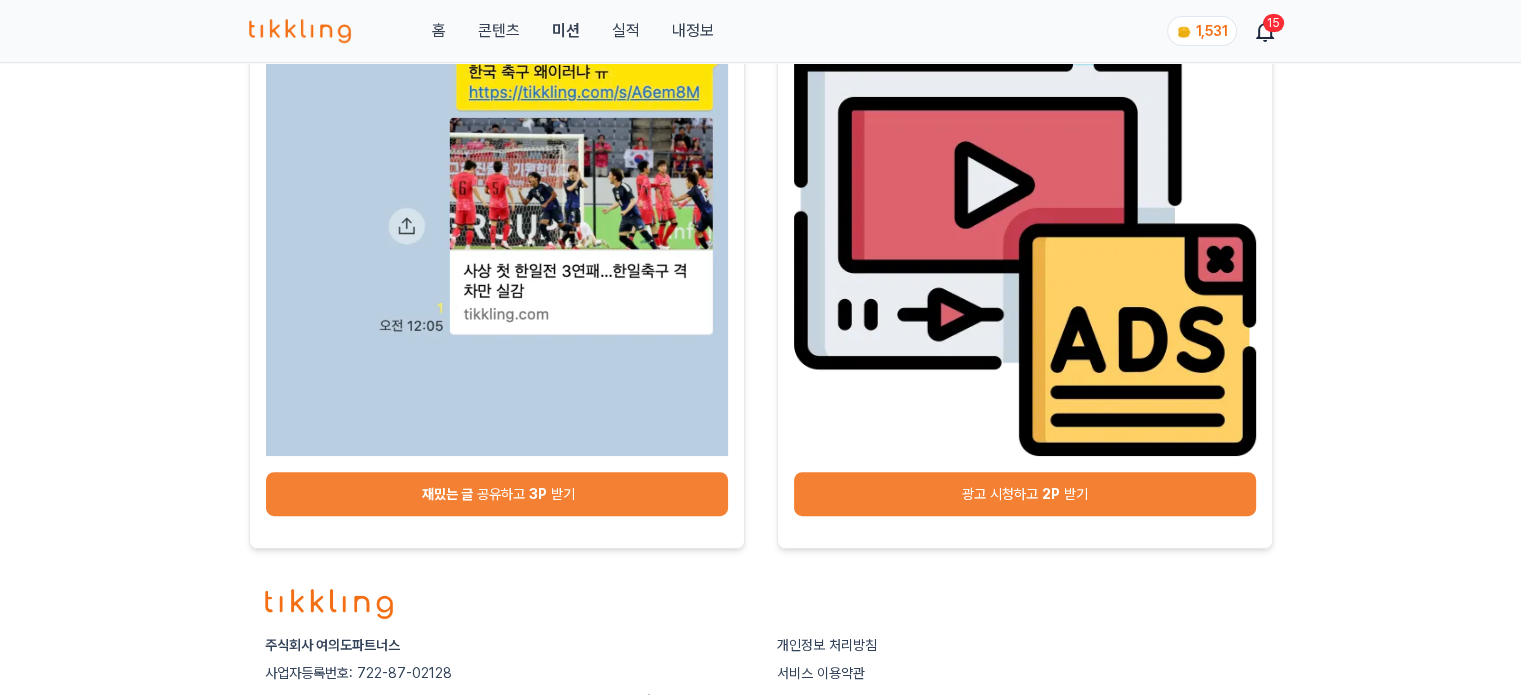 click on "광고 시청하고  2P  받기" at bounding box center [1025, 494] 